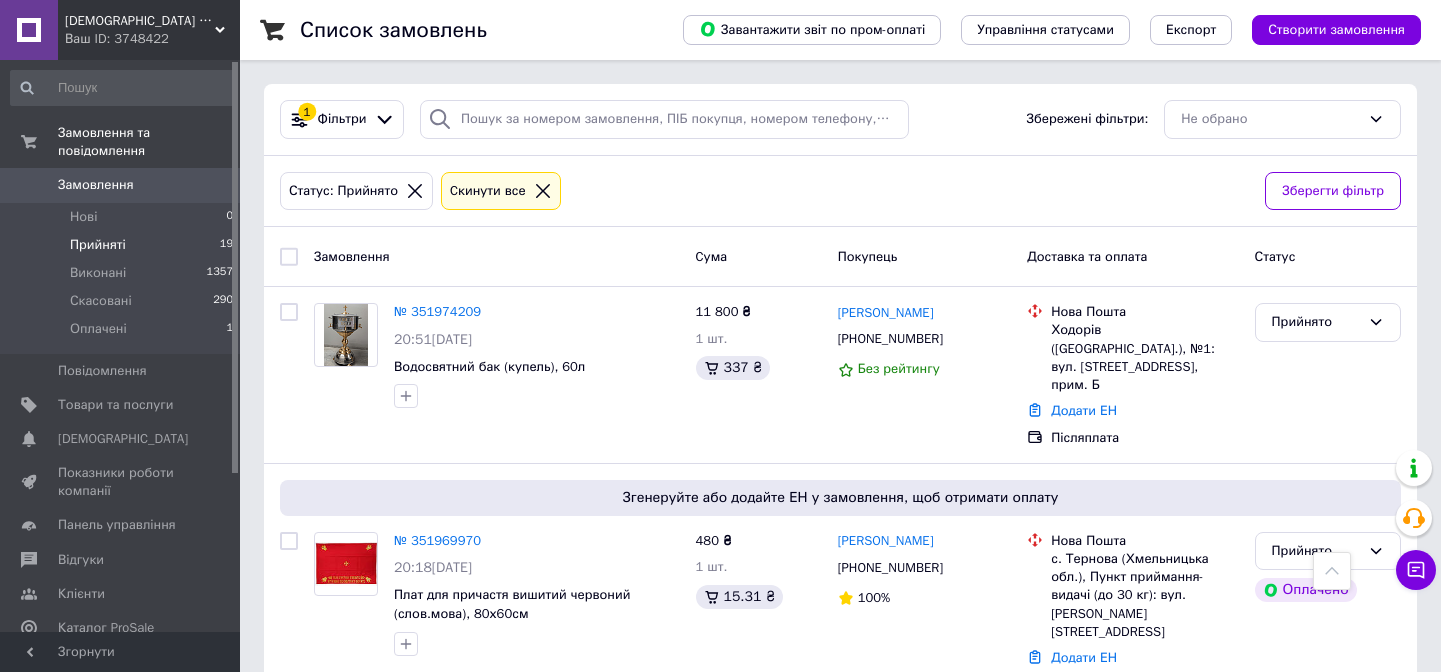 scroll, scrollTop: 1090, scrollLeft: 0, axis: vertical 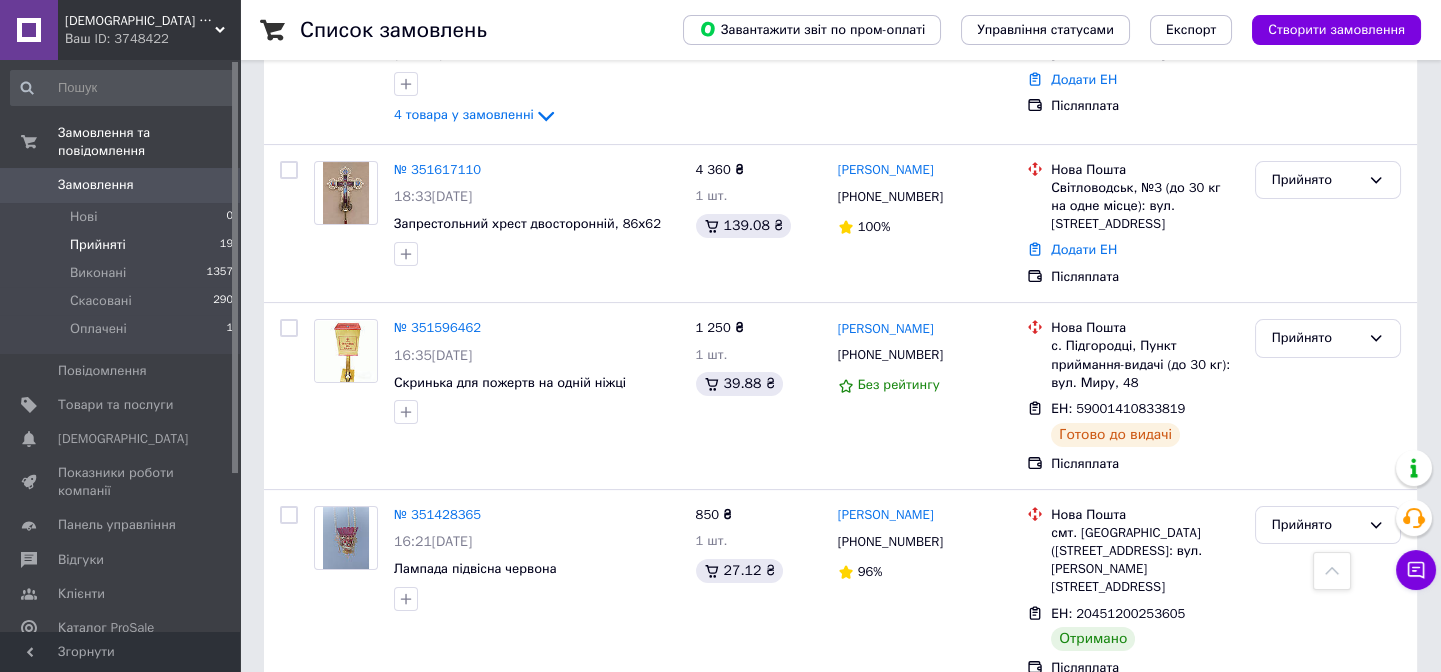 click on "Прийняті" at bounding box center (98, 245) 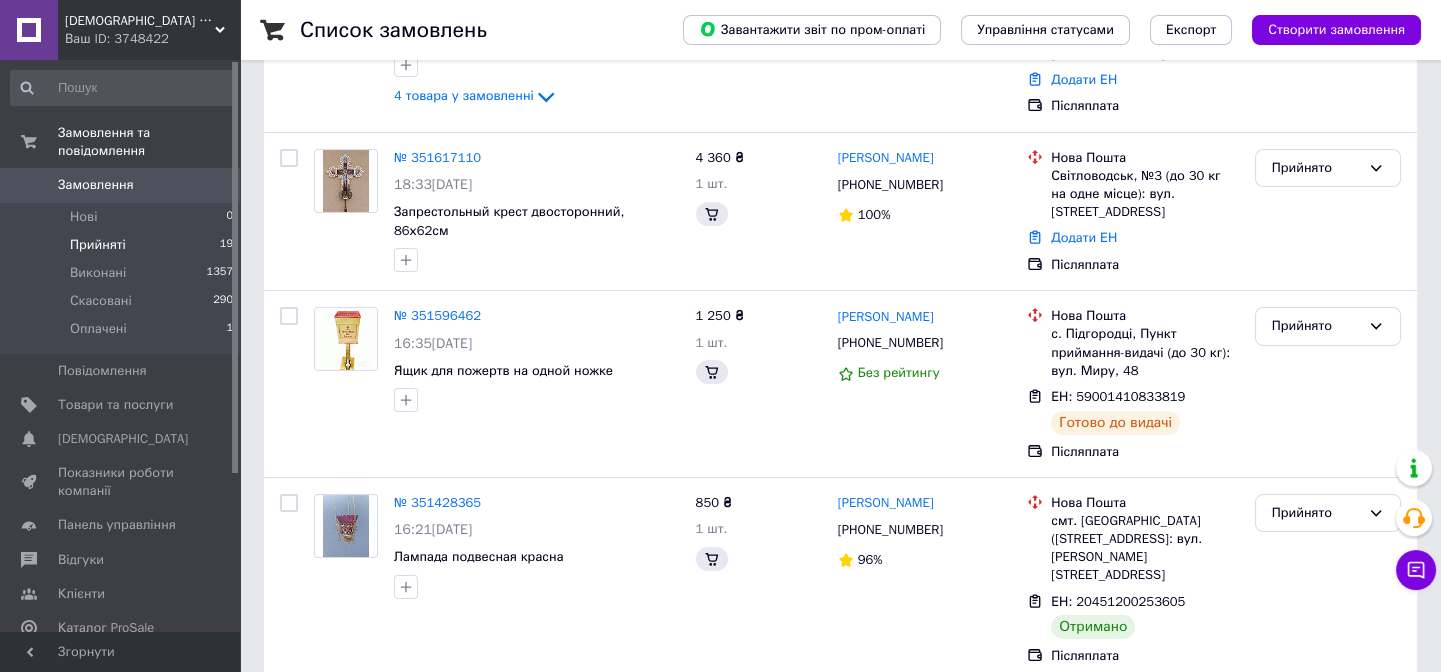 scroll, scrollTop: 0, scrollLeft: 0, axis: both 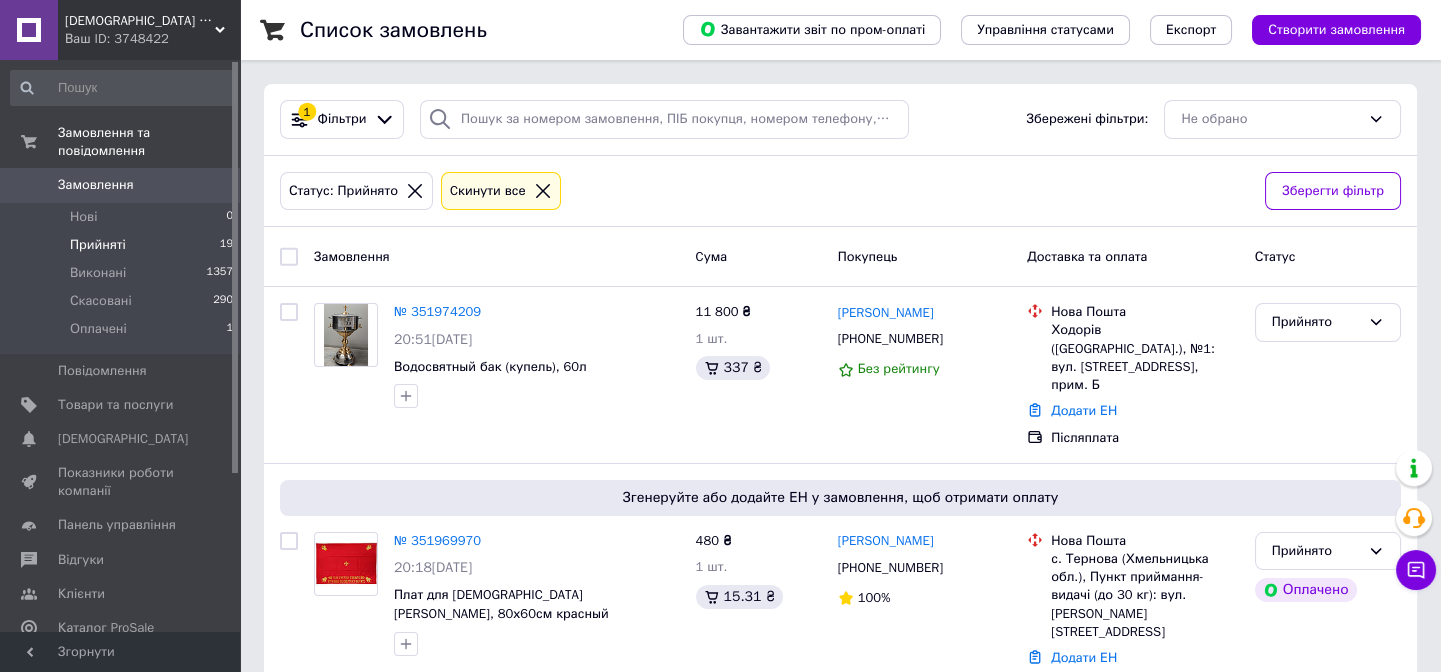 click 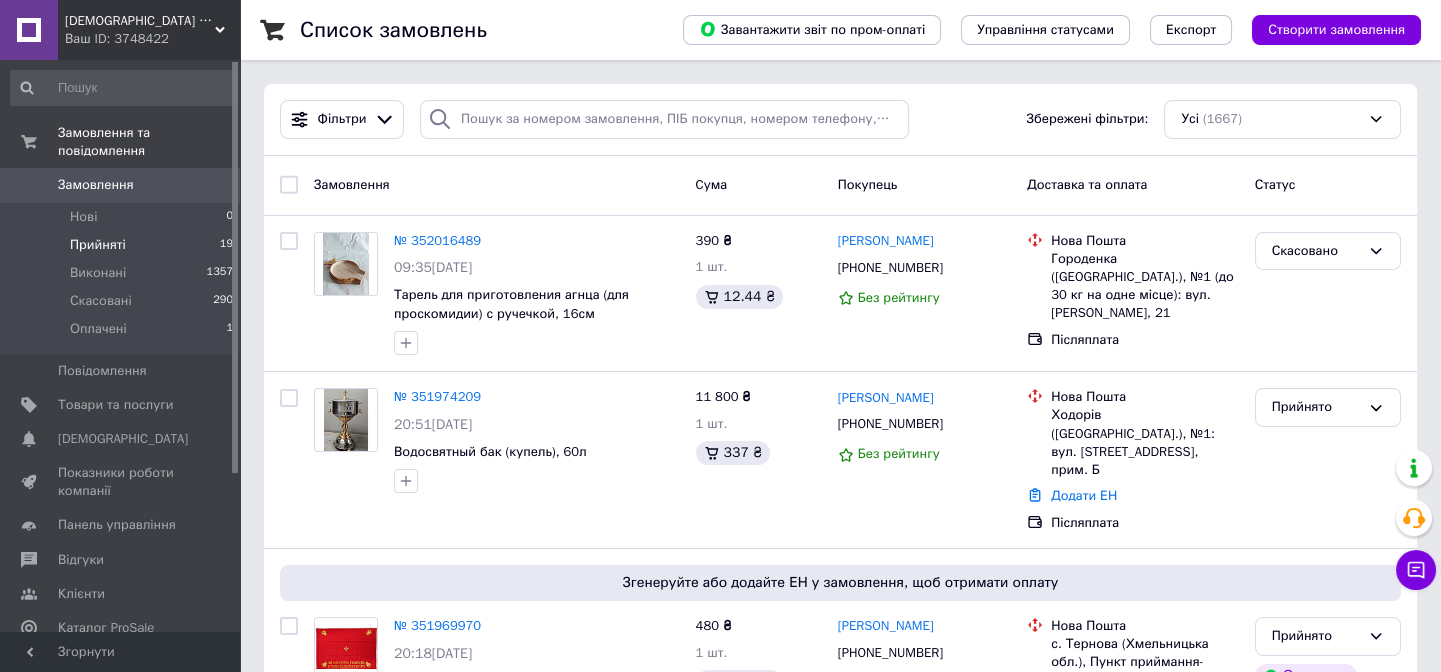 click on "Прийняті 19" at bounding box center (122, 245) 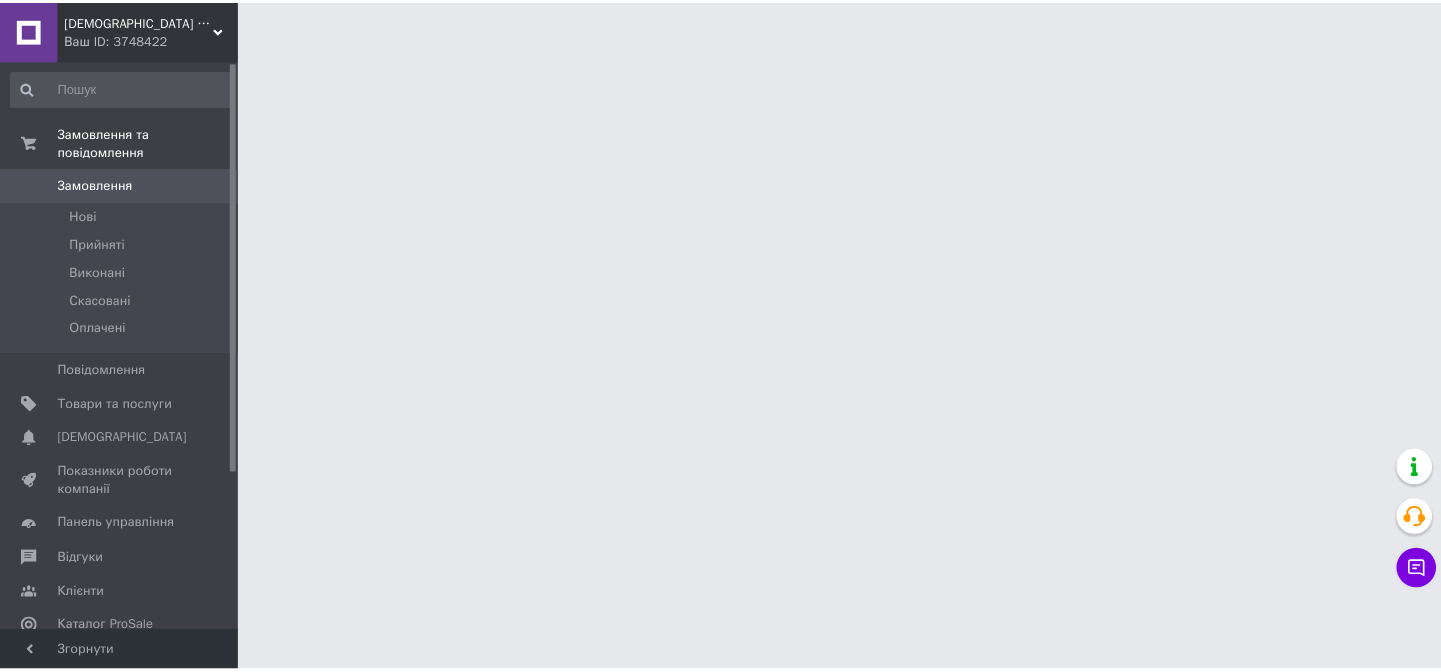 scroll, scrollTop: 0, scrollLeft: 0, axis: both 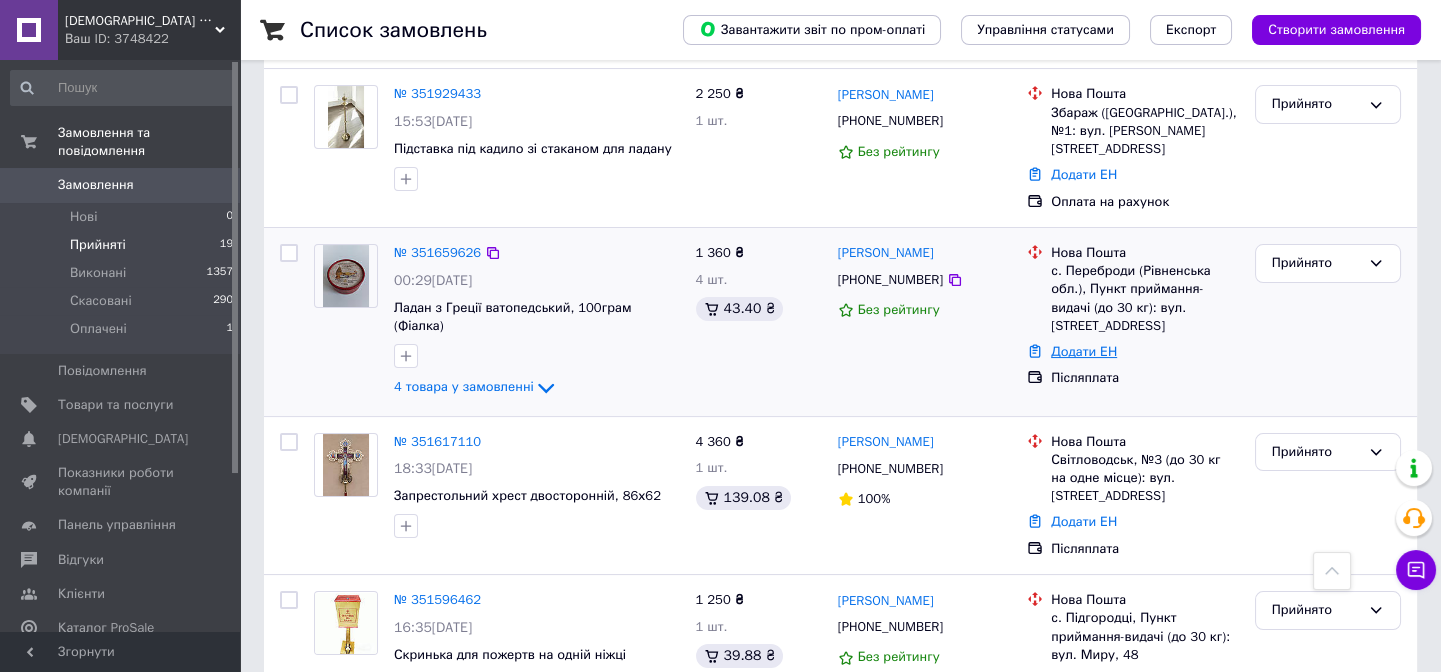click on "Додати ЕН" at bounding box center [1084, 351] 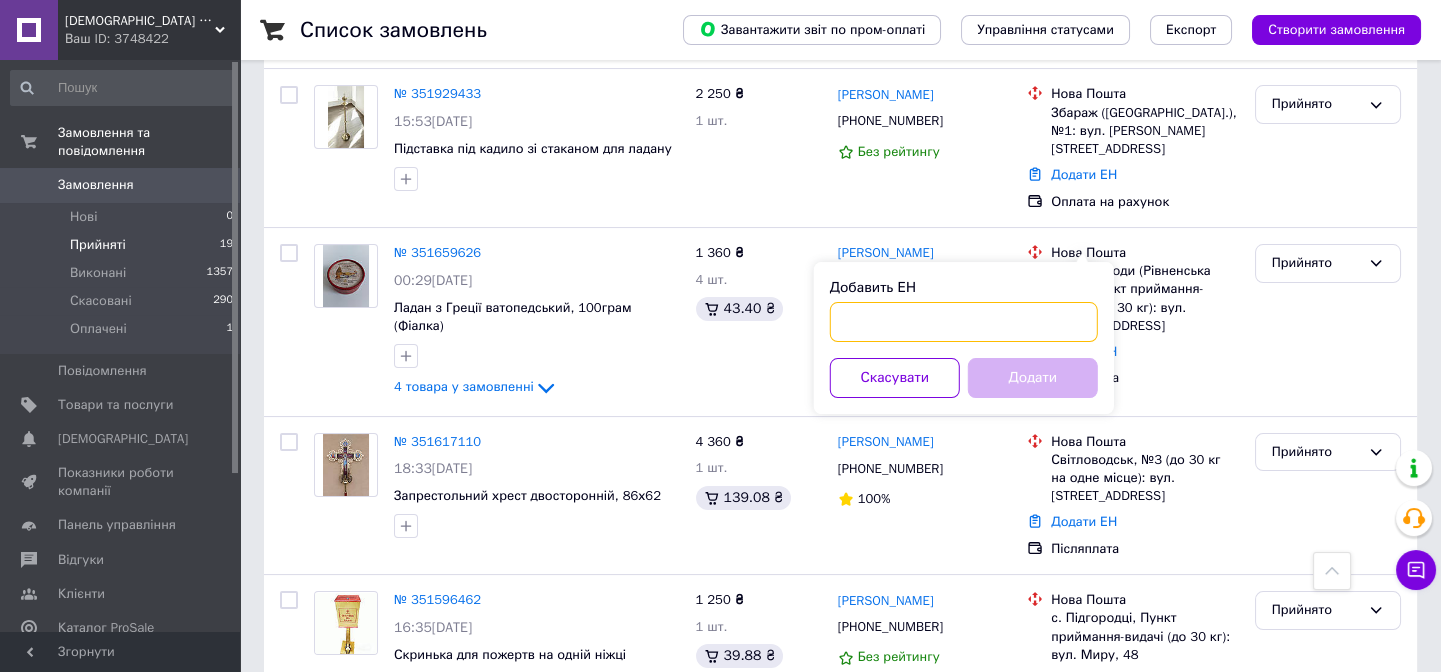 click on "Добавить ЕН" at bounding box center [964, 322] 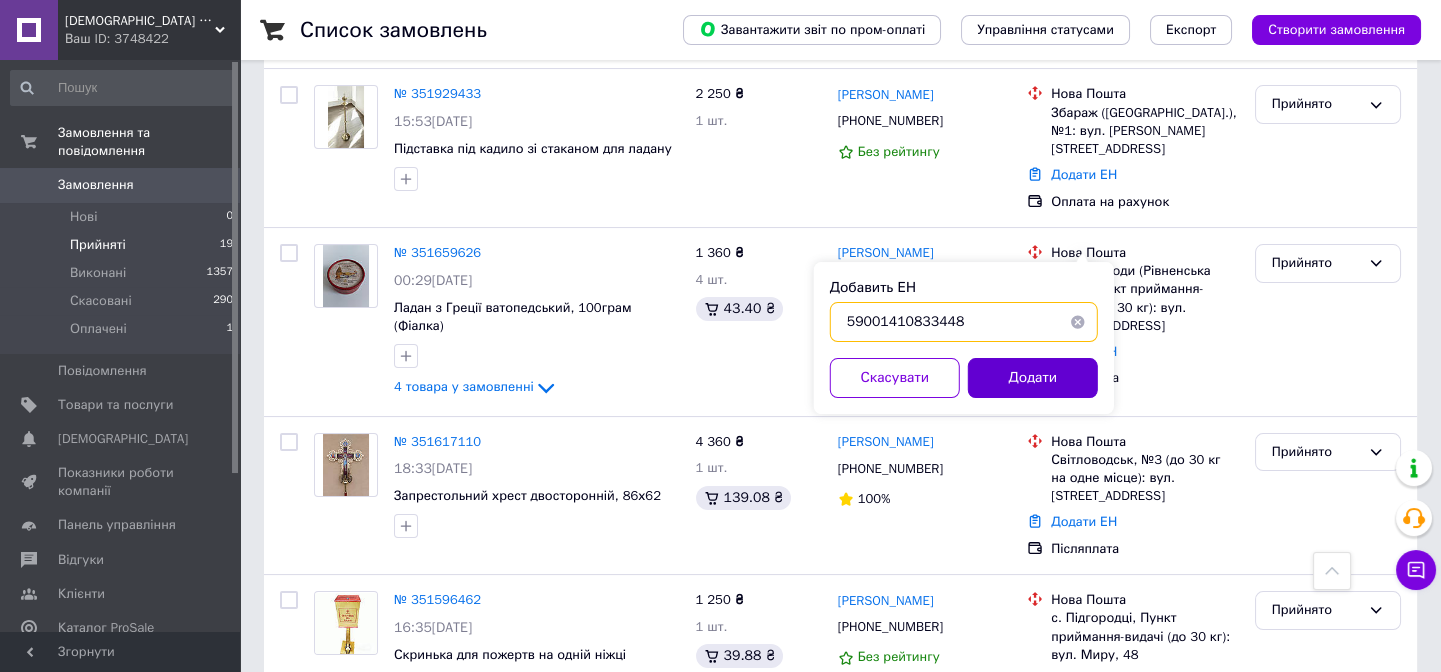 type on "59001410833448" 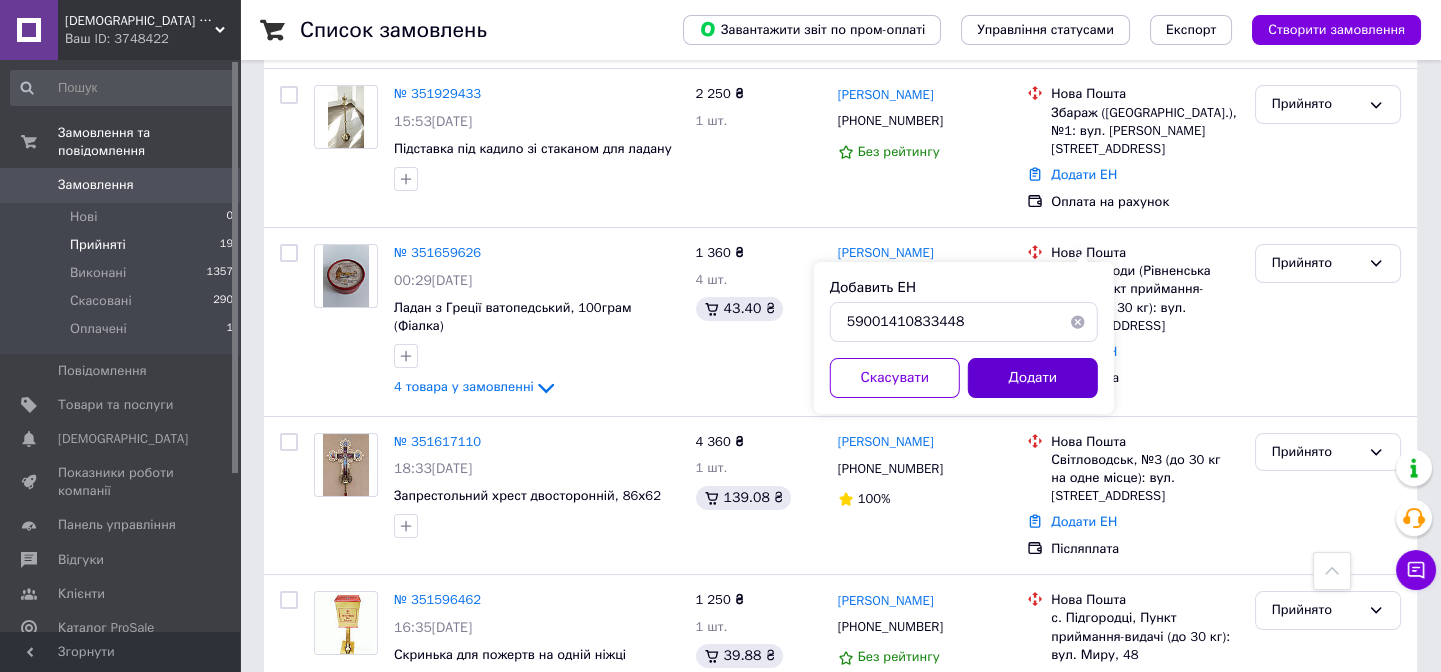 click on "Додати" at bounding box center (1033, 378) 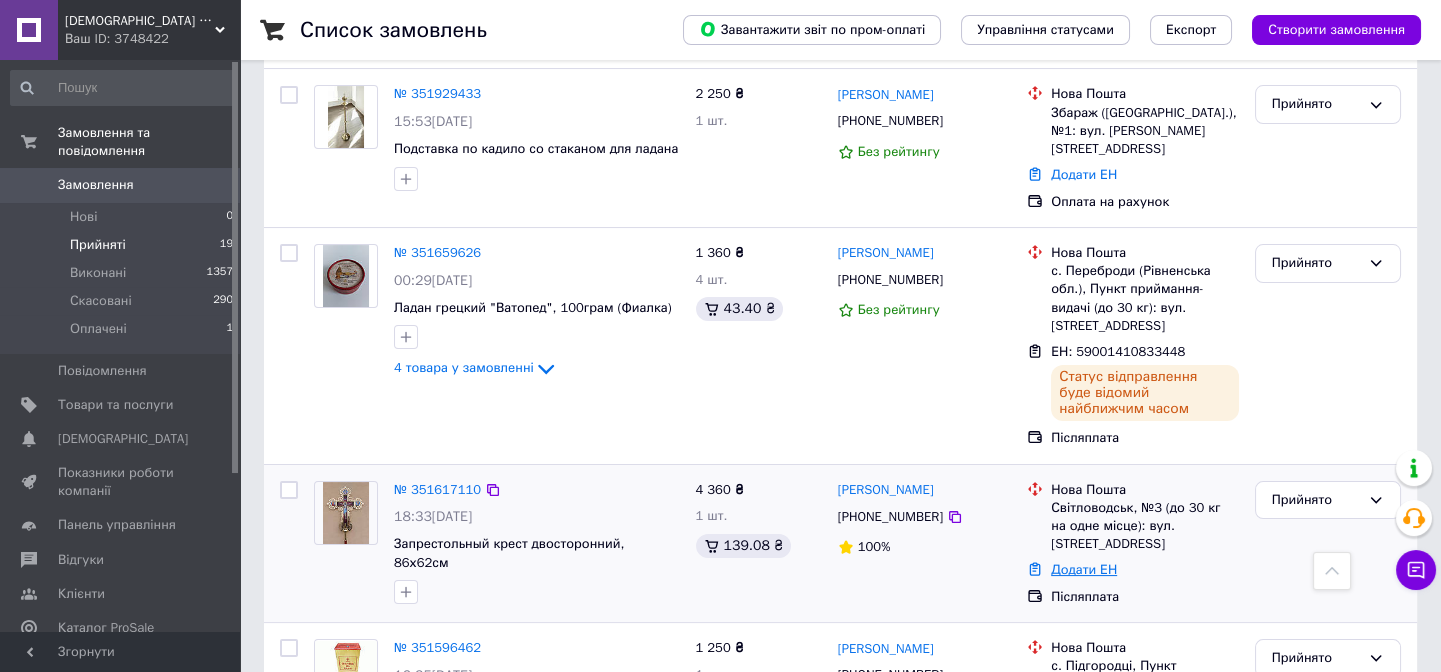 click on "Додати ЕН" at bounding box center (1084, 569) 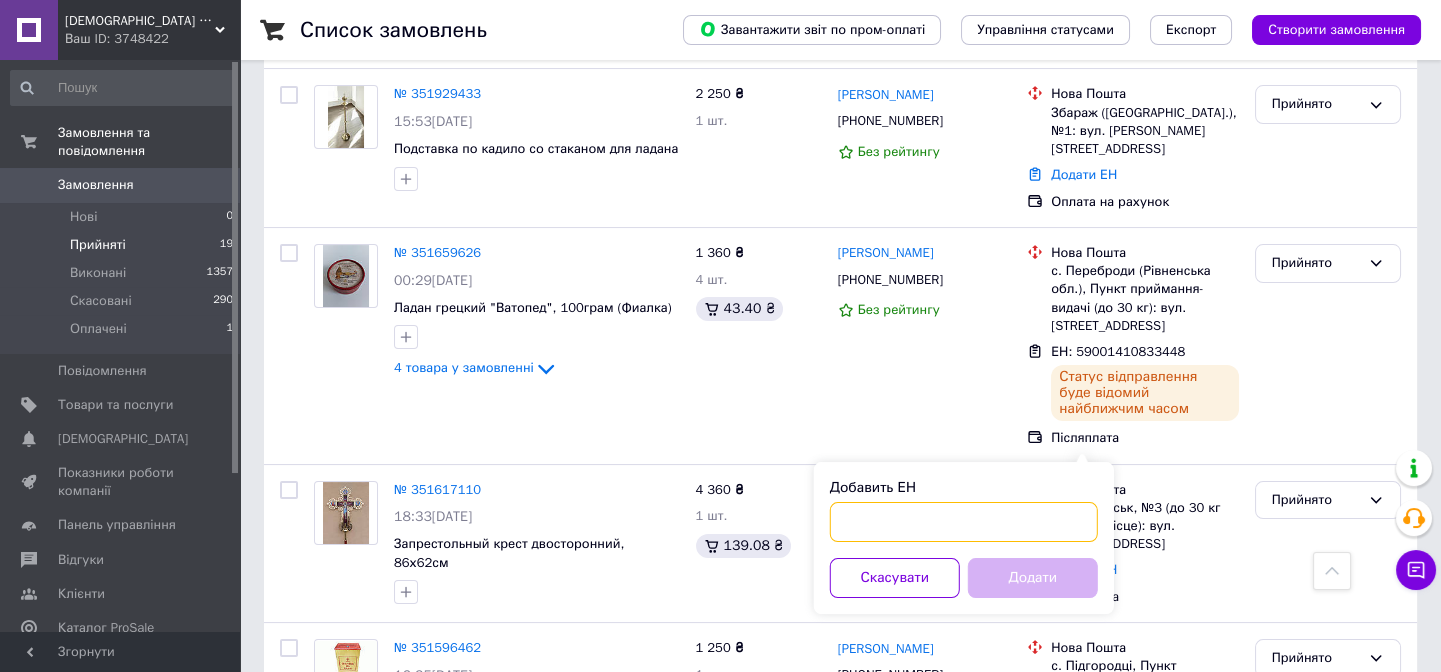 click on "Добавить ЕН" at bounding box center (964, 522) 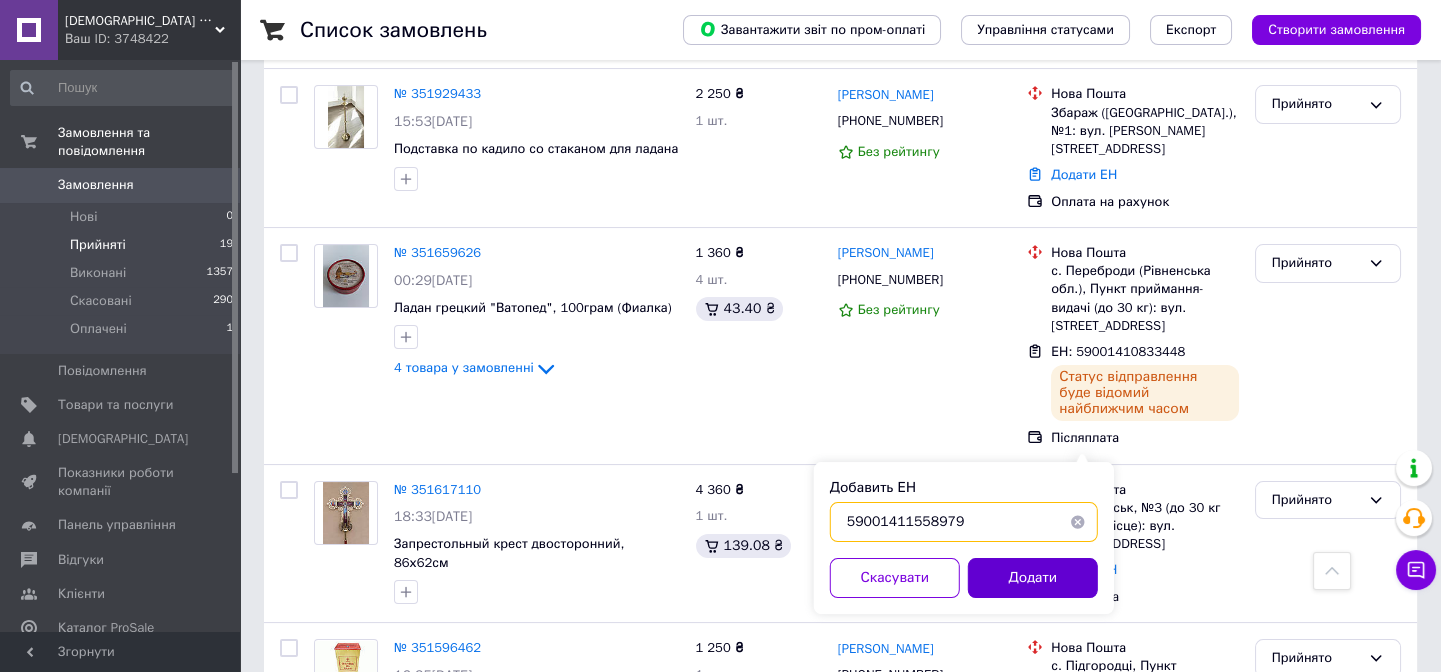type on "59001411558979" 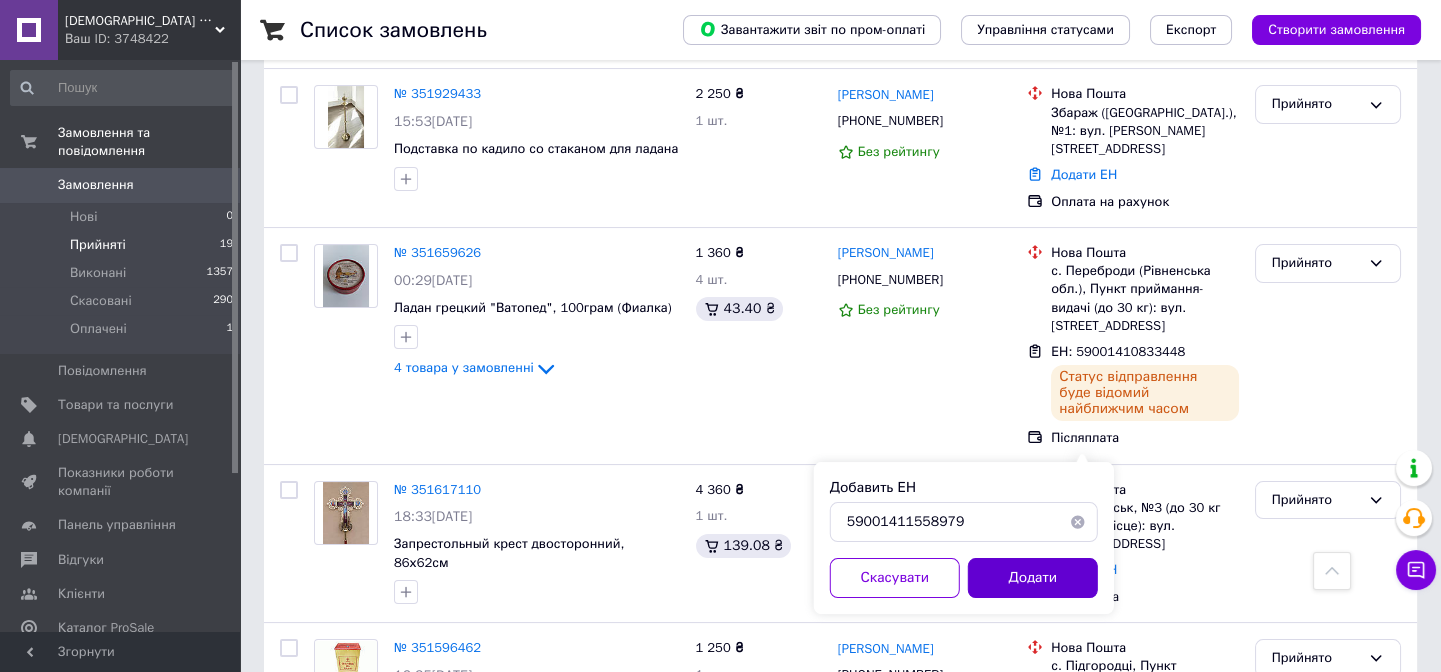 click on "Додати" at bounding box center [1033, 578] 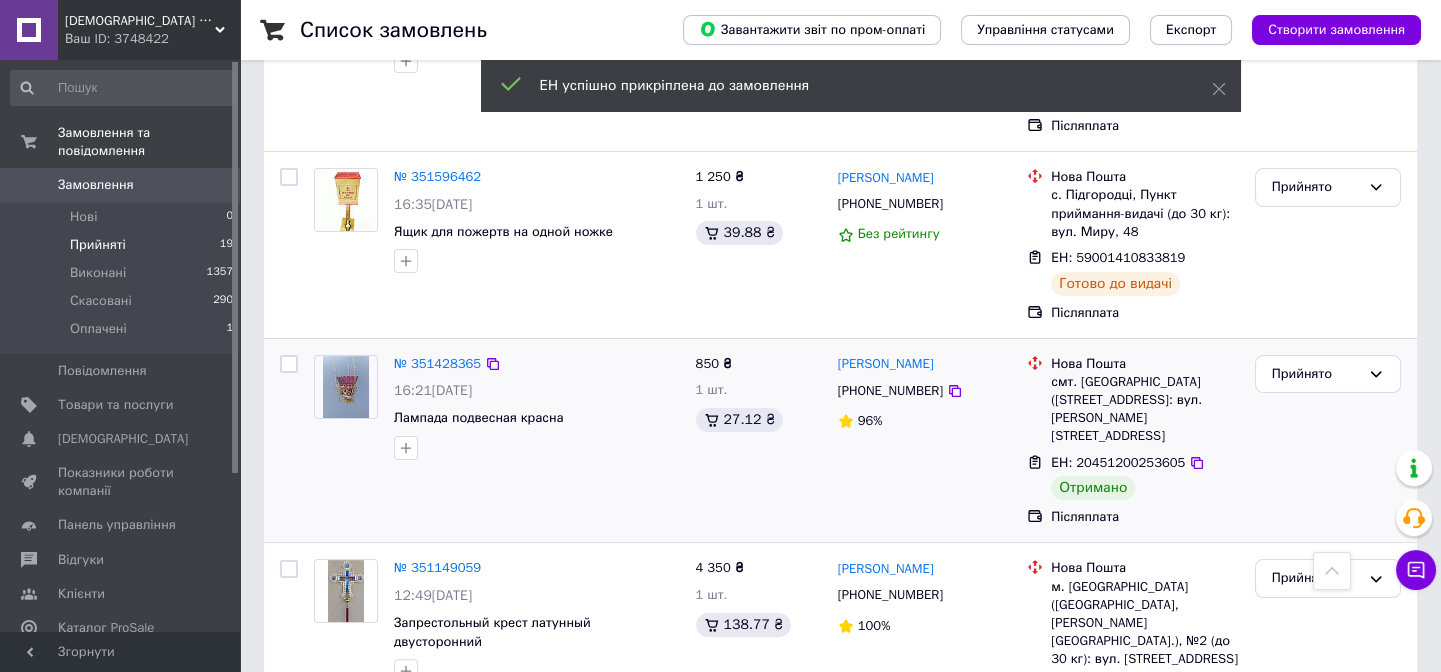 scroll, scrollTop: 1363, scrollLeft: 0, axis: vertical 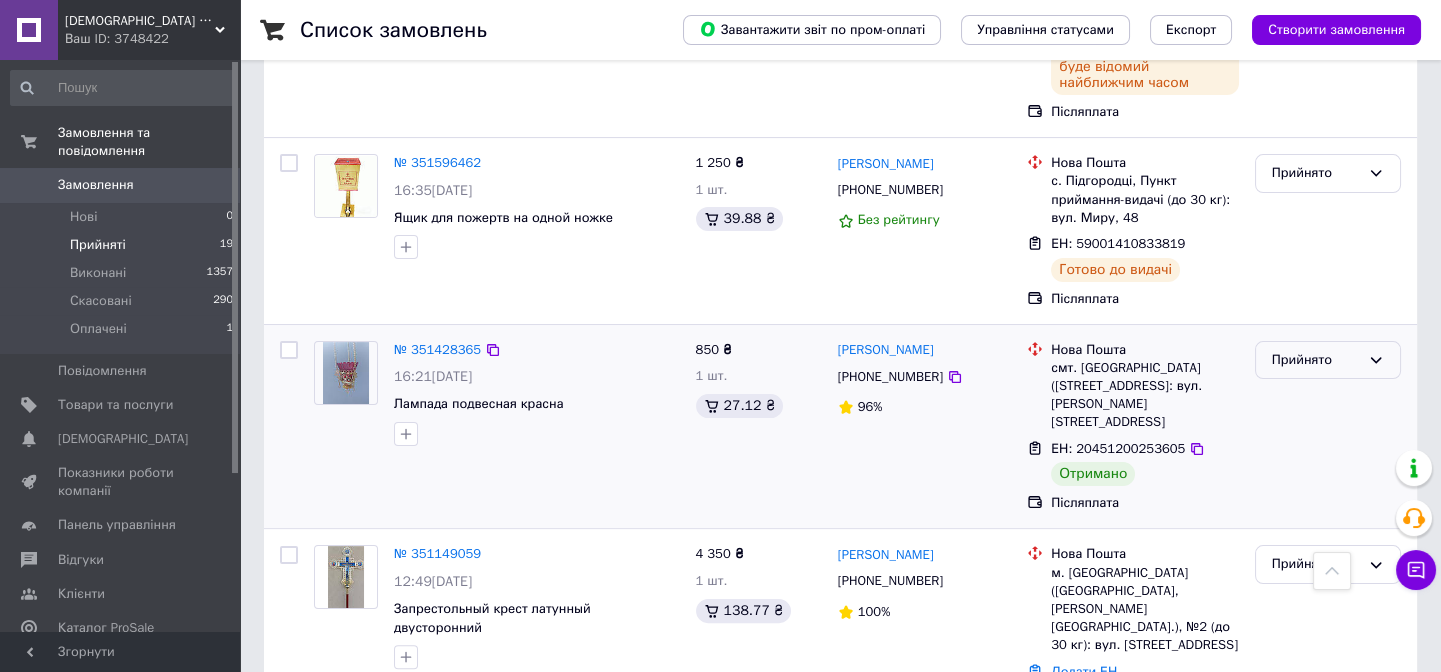 click on "Прийнято" at bounding box center [1316, 360] 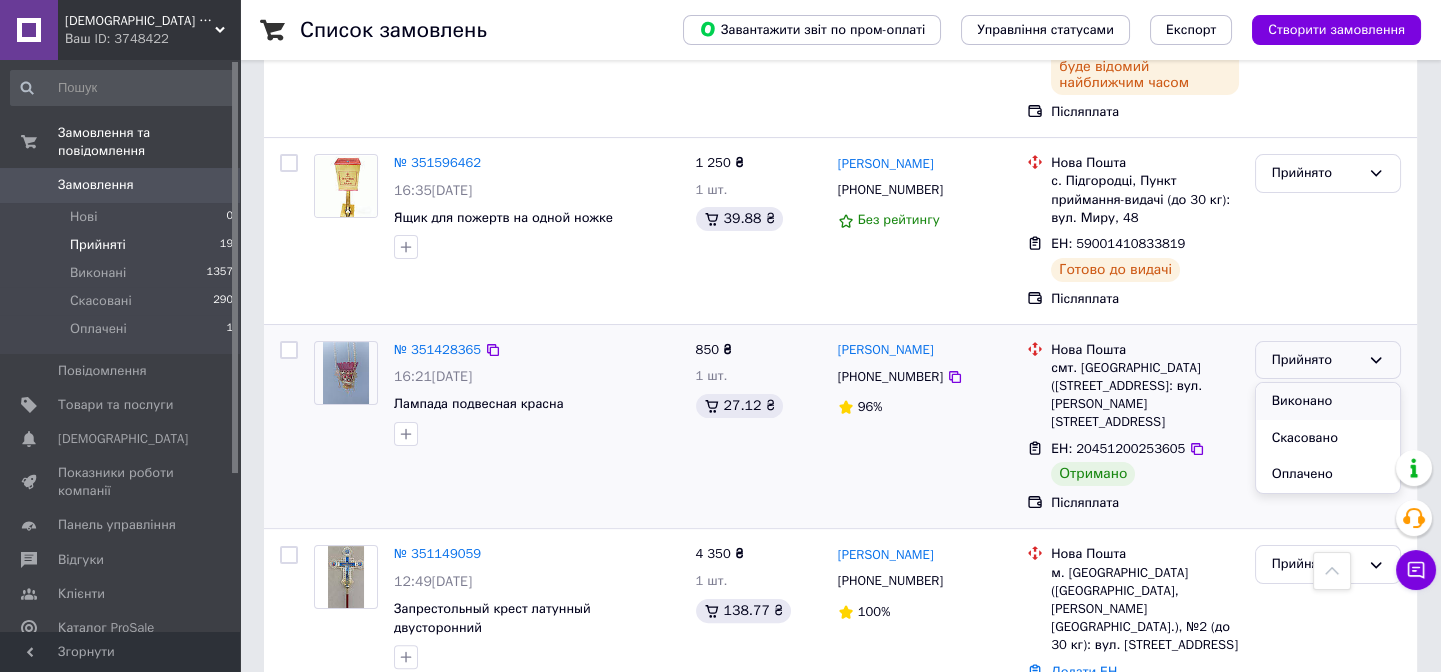 click on "Виконано" at bounding box center [1328, 401] 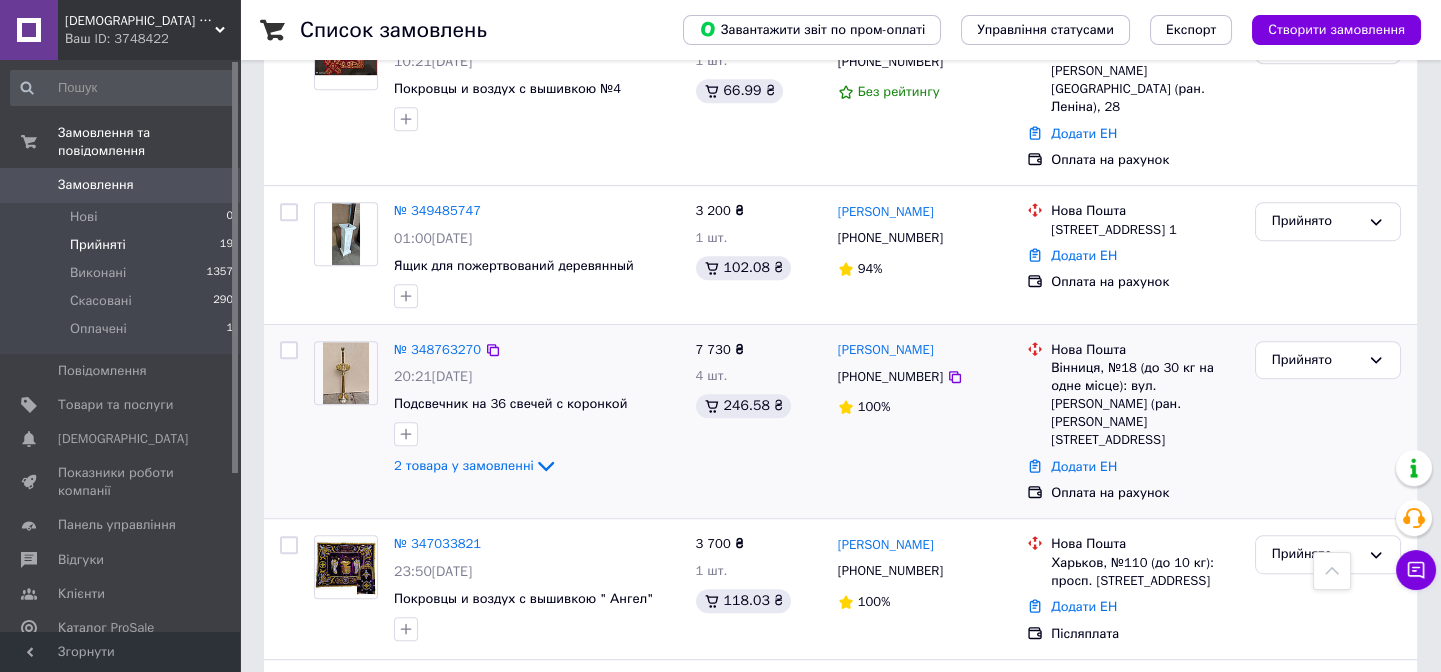 scroll, scrollTop: 2727, scrollLeft: 0, axis: vertical 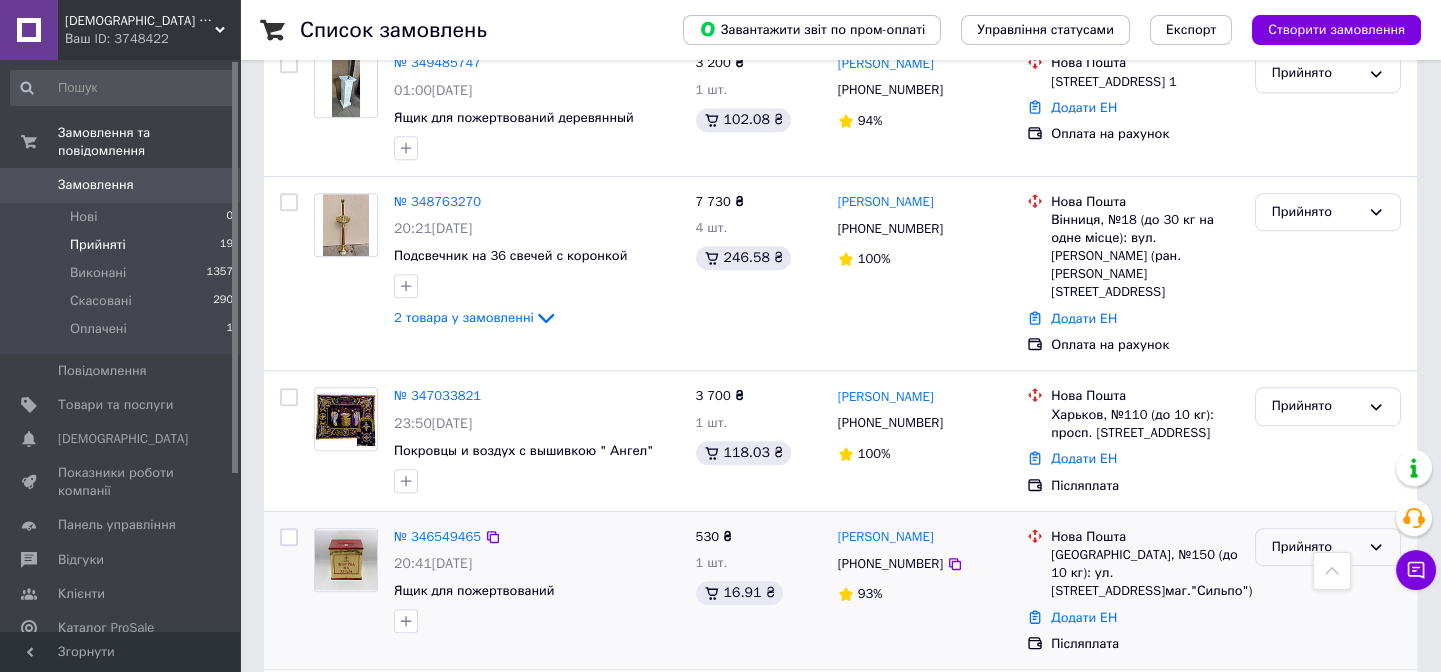 click on "Прийнято" at bounding box center (1316, 547) 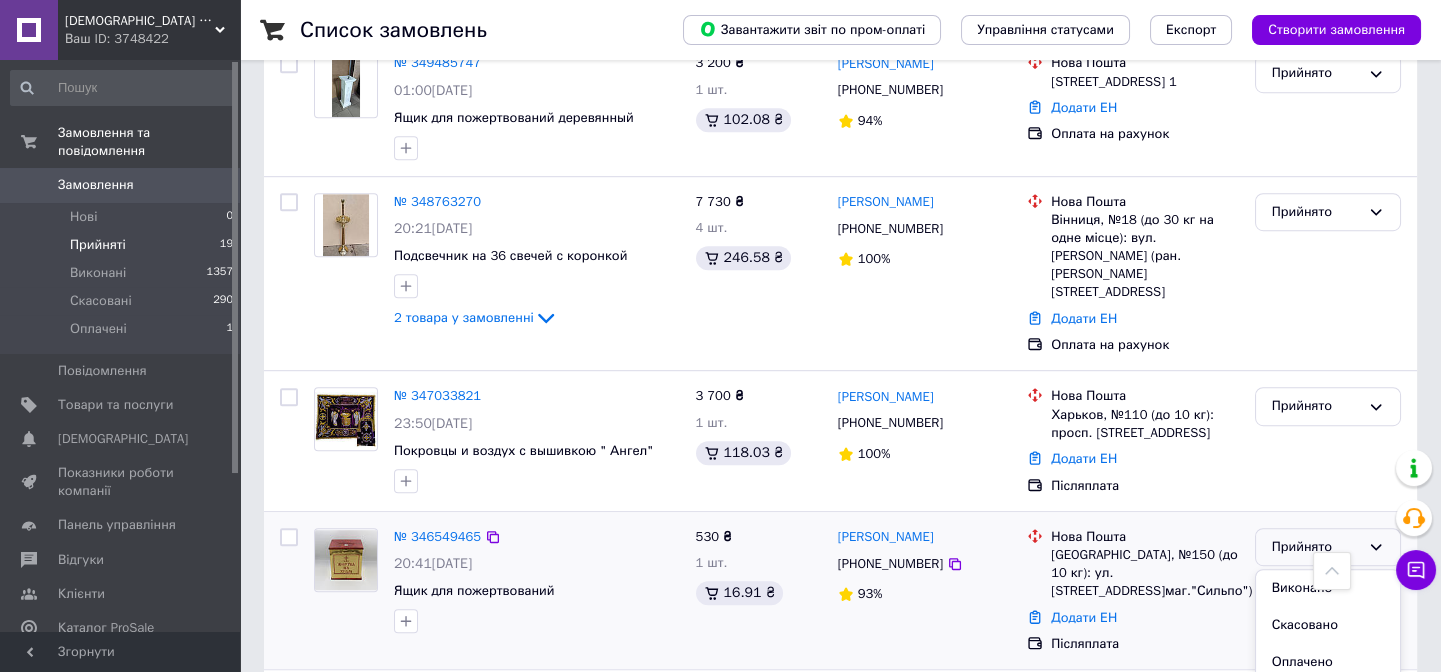 click on "Сергей Каланчук +380982183144 93%" at bounding box center [925, 591] 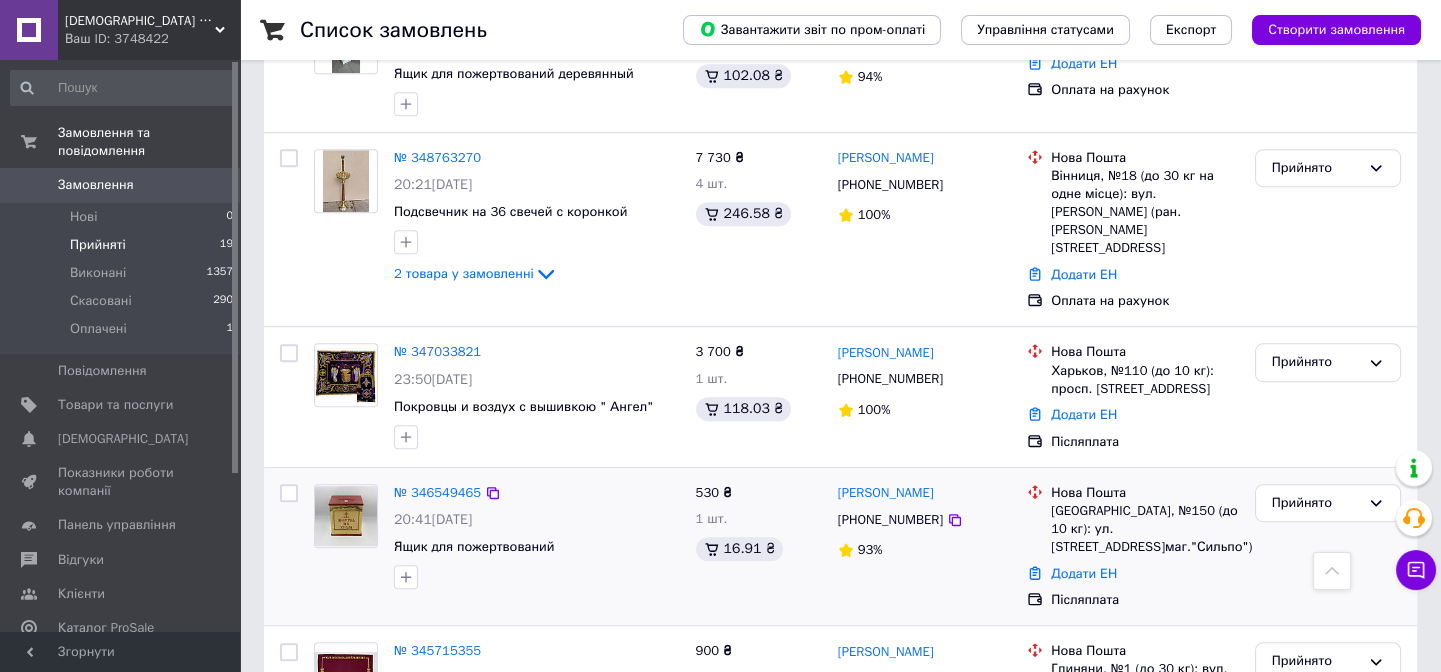 scroll, scrollTop: 2794, scrollLeft: 0, axis: vertical 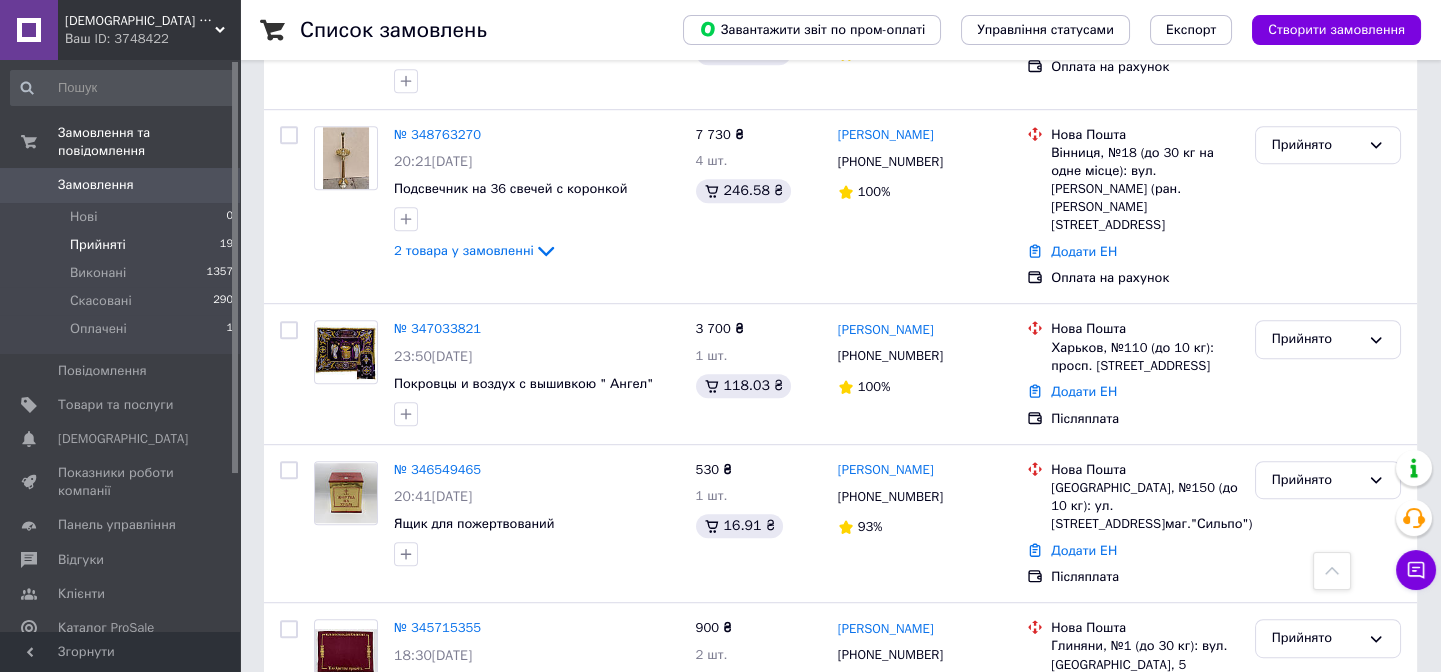 click on "Прийняті" at bounding box center (98, 245) 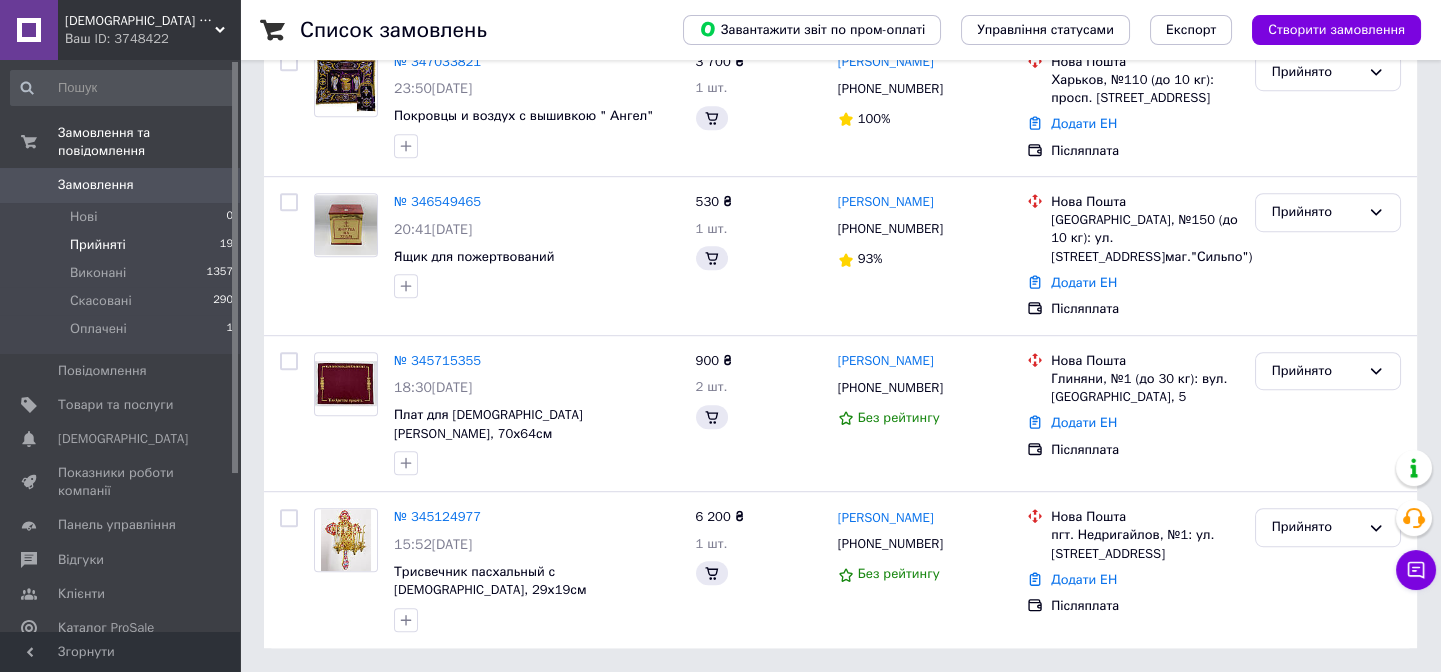 scroll, scrollTop: 0, scrollLeft: 0, axis: both 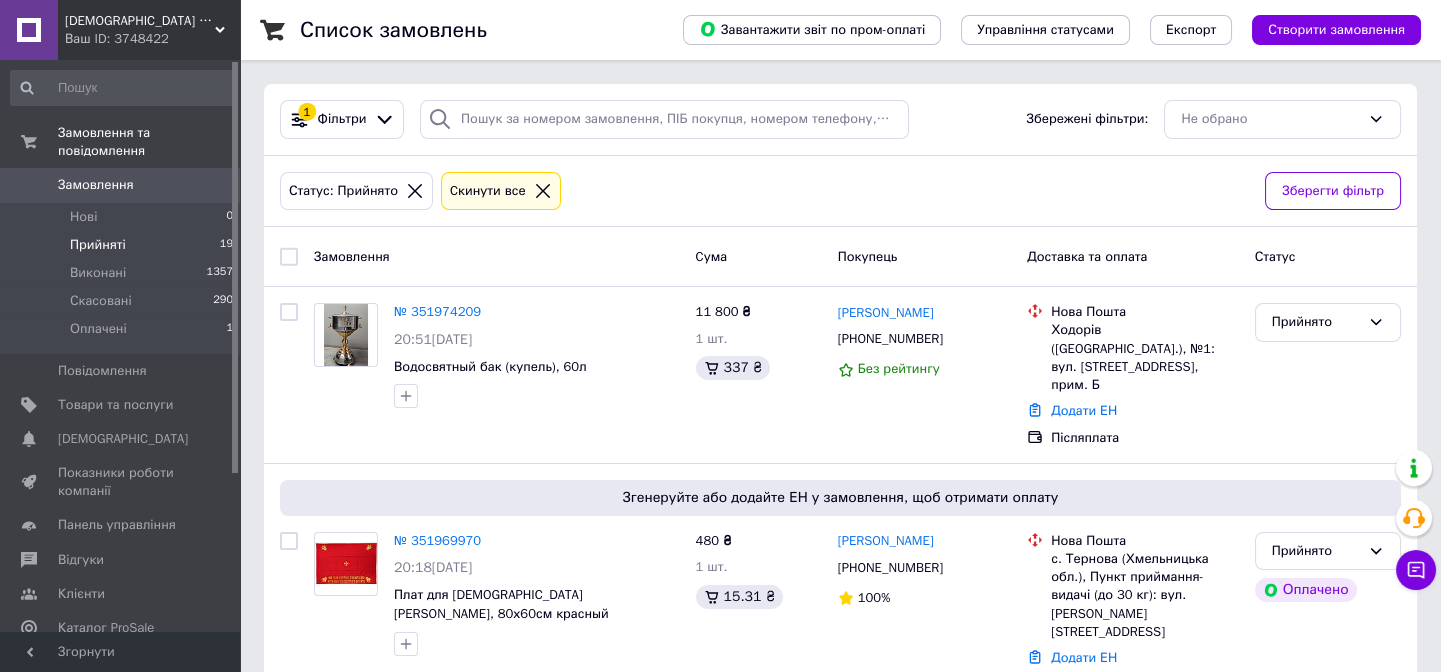 click on "Прийняті" at bounding box center (98, 245) 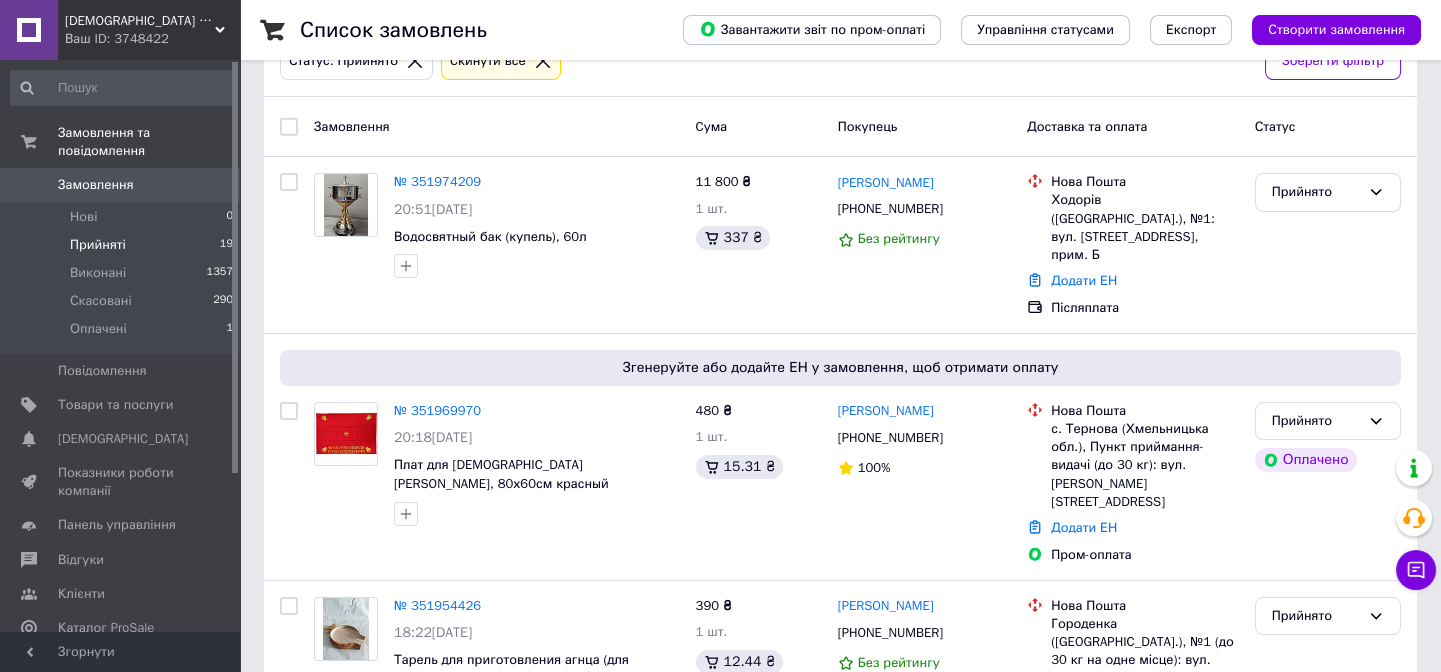 scroll, scrollTop: 454, scrollLeft: 0, axis: vertical 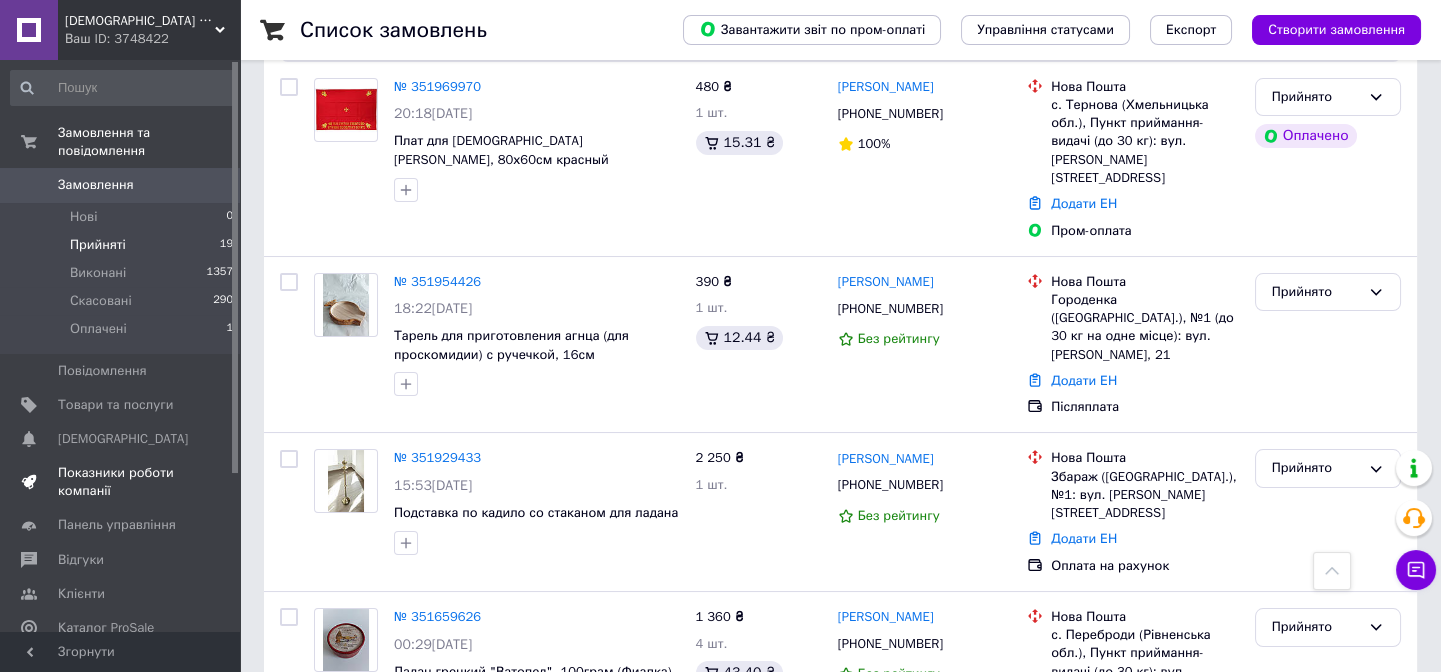 click on "Показники роботи компанії" at bounding box center [121, 482] 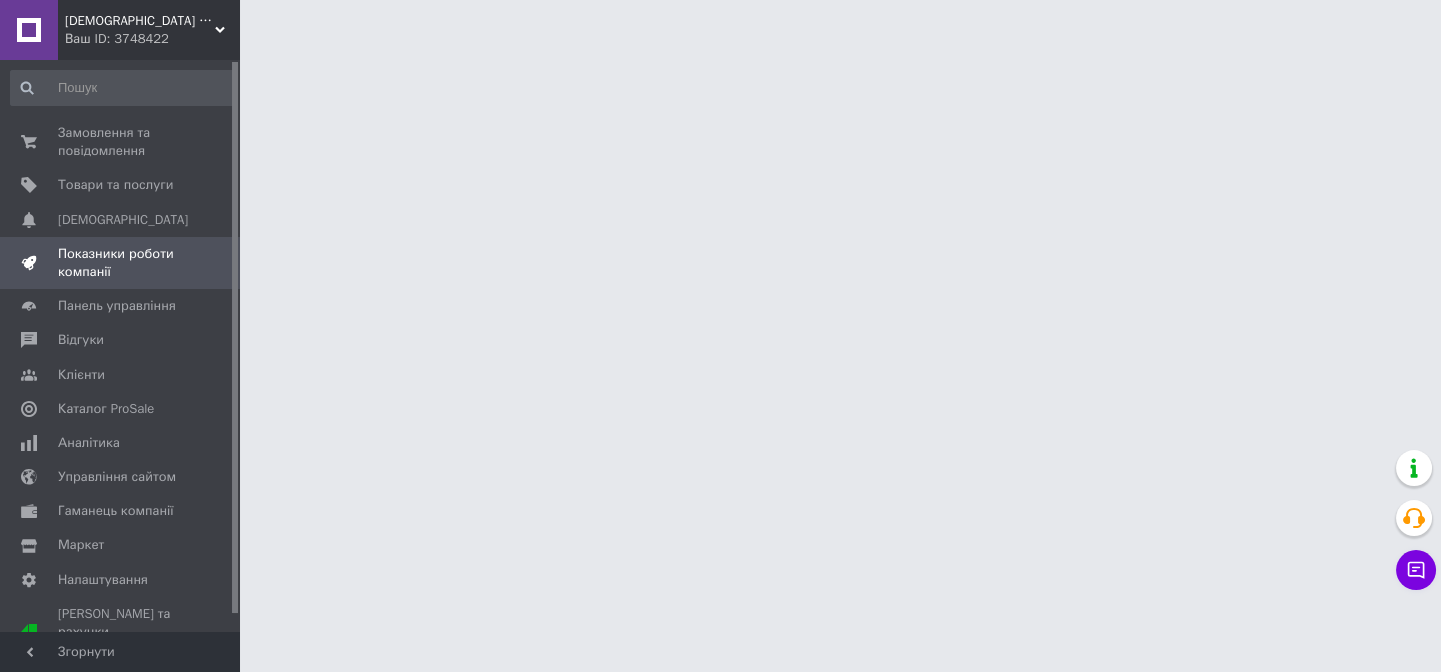 scroll, scrollTop: 0, scrollLeft: 0, axis: both 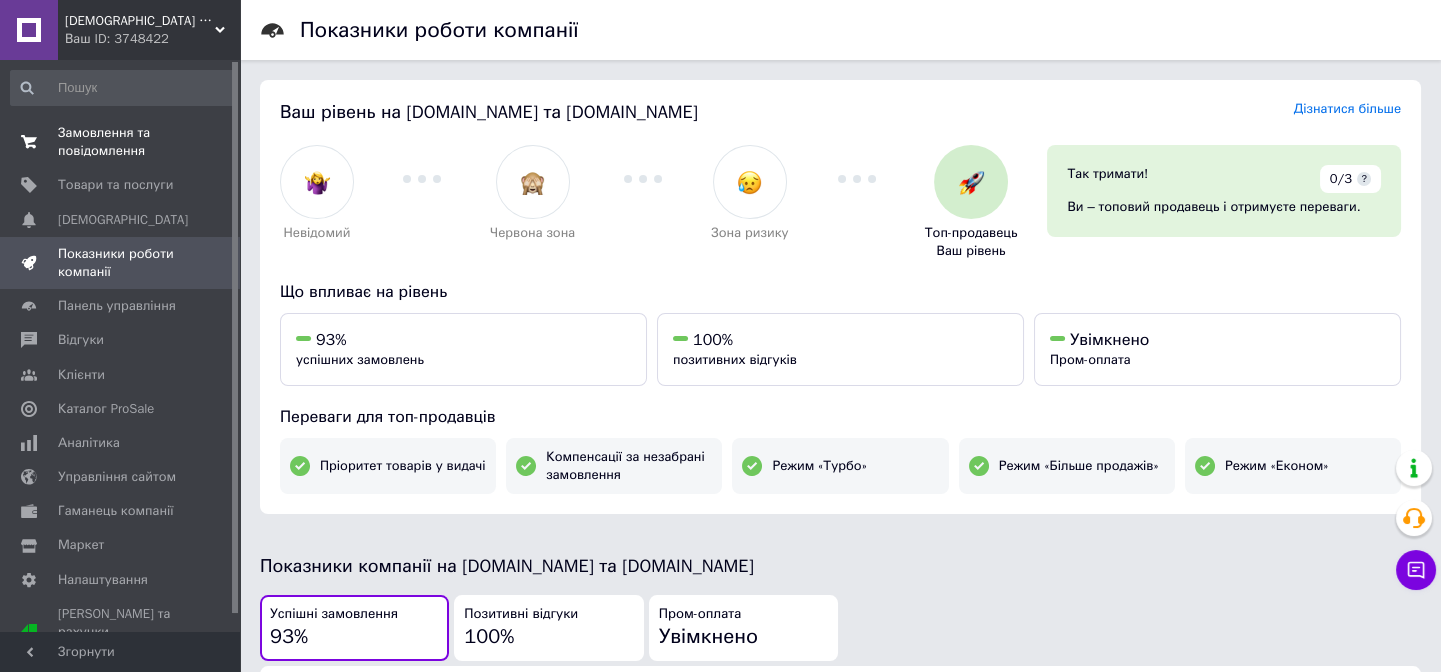 click on "Замовлення та повідомлення" at bounding box center [121, 142] 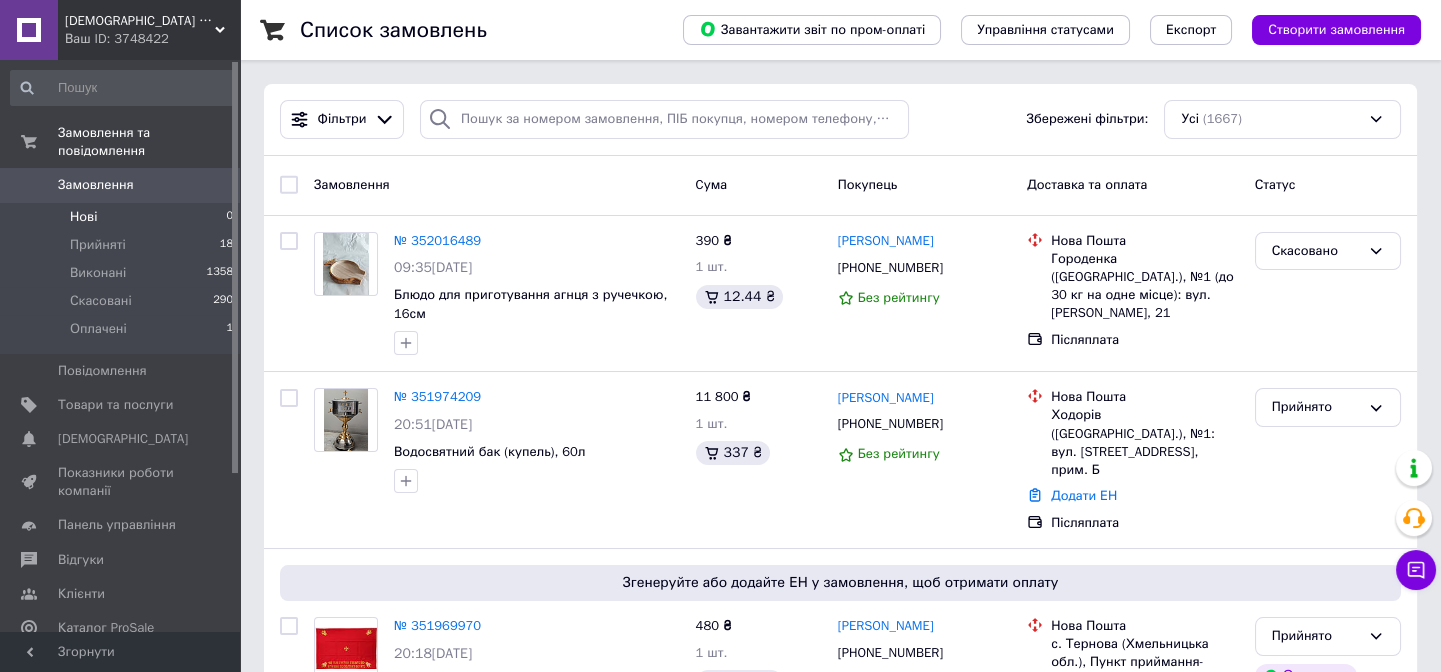 click on "Нові 0" at bounding box center (122, 217) 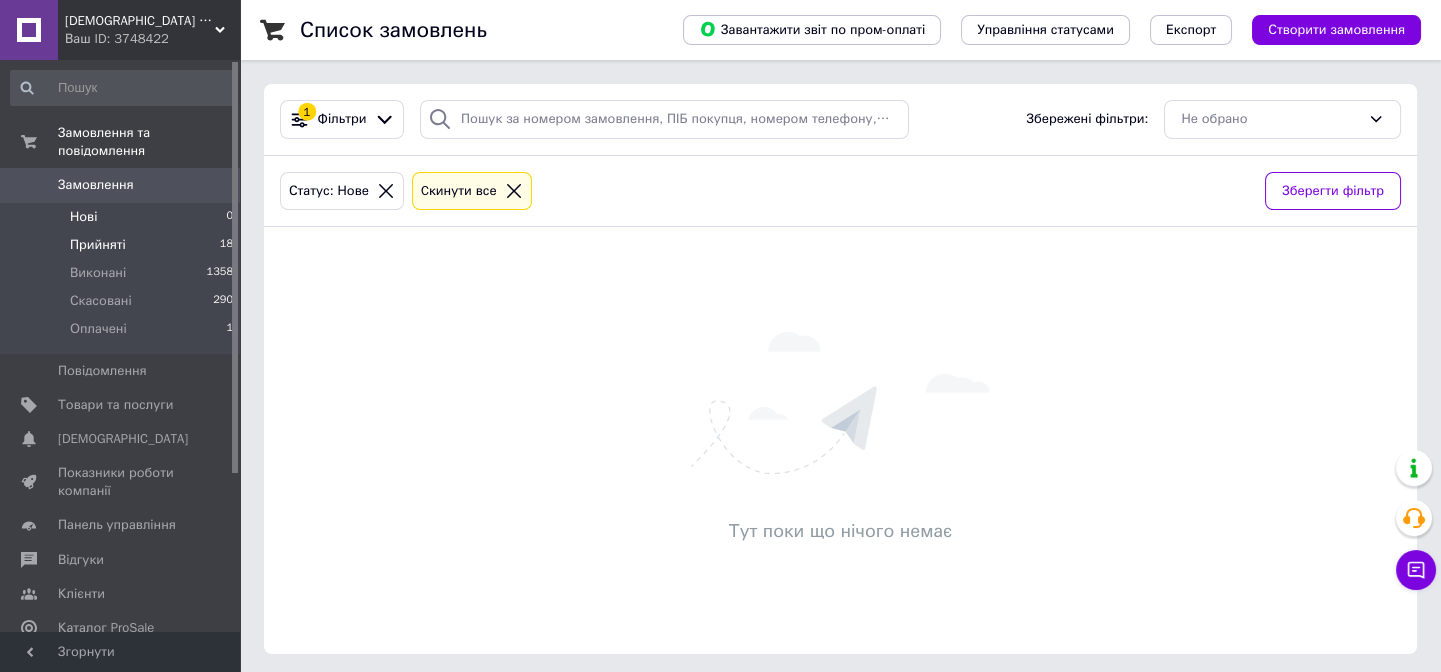 click on "Прийняті" at bounding box center [98, 245] 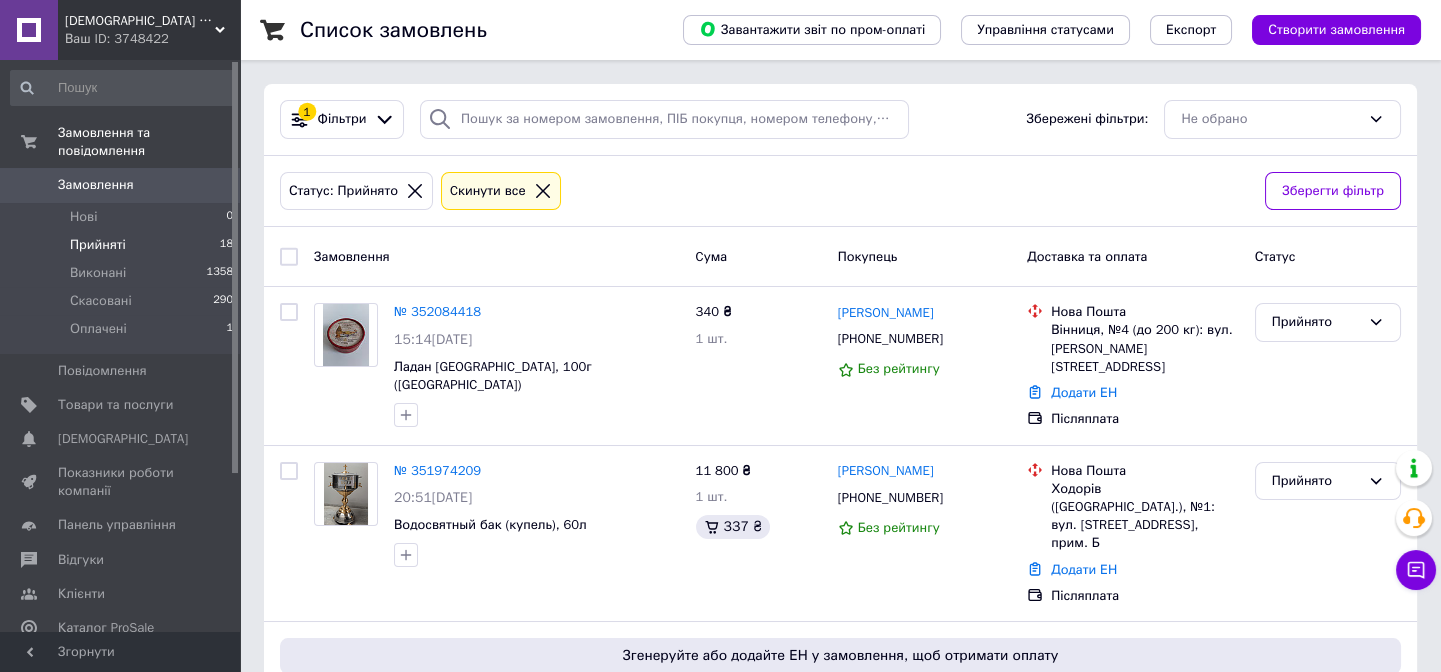 click on "Прийняті" at bounding box center [98, 245] 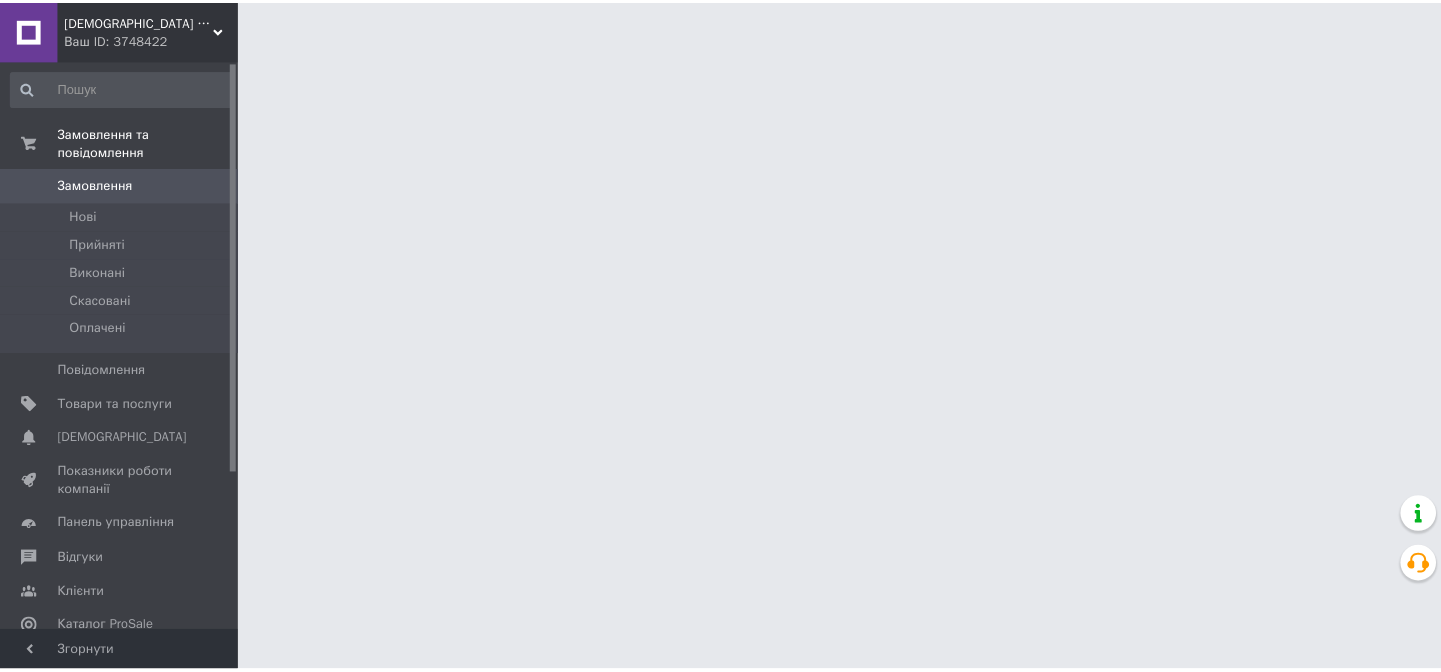 scroll, scrollTop: 0, scrollLeft: 0, axis: both 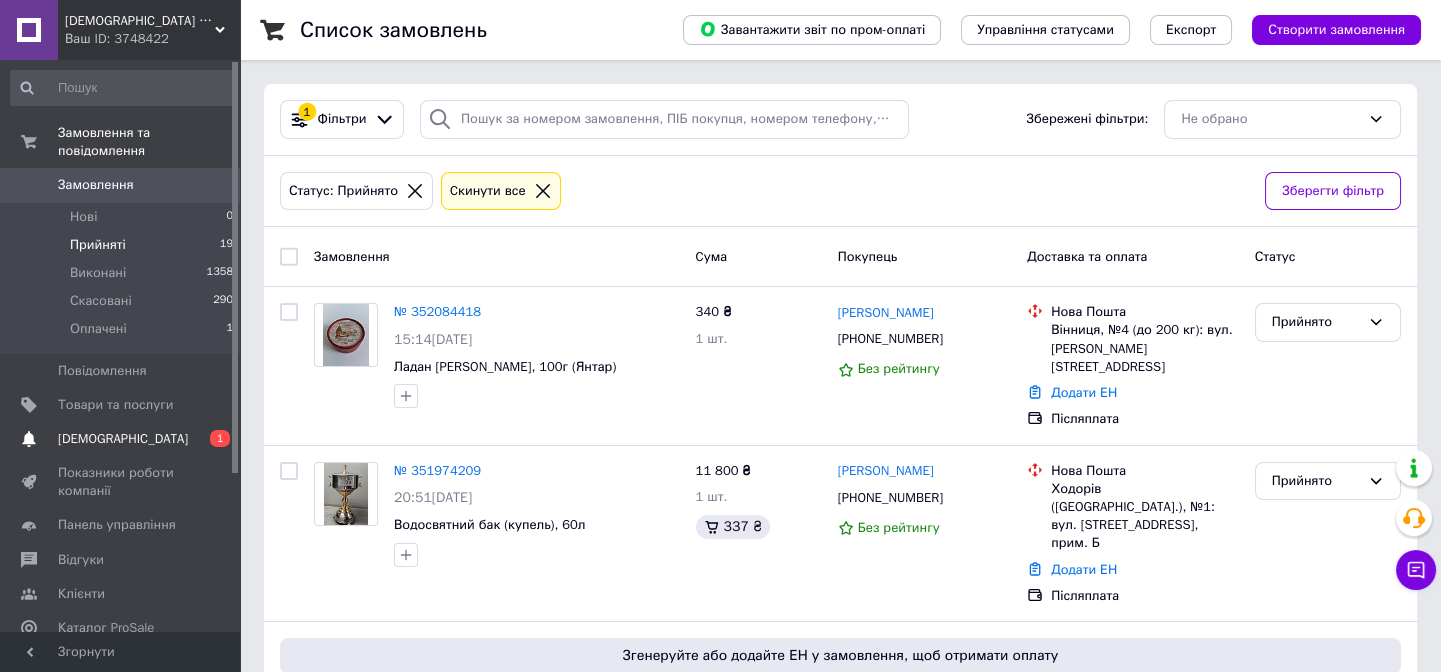 click on "[DEMOGRAPHIC_DATA]" at bounding box center (123, 439) 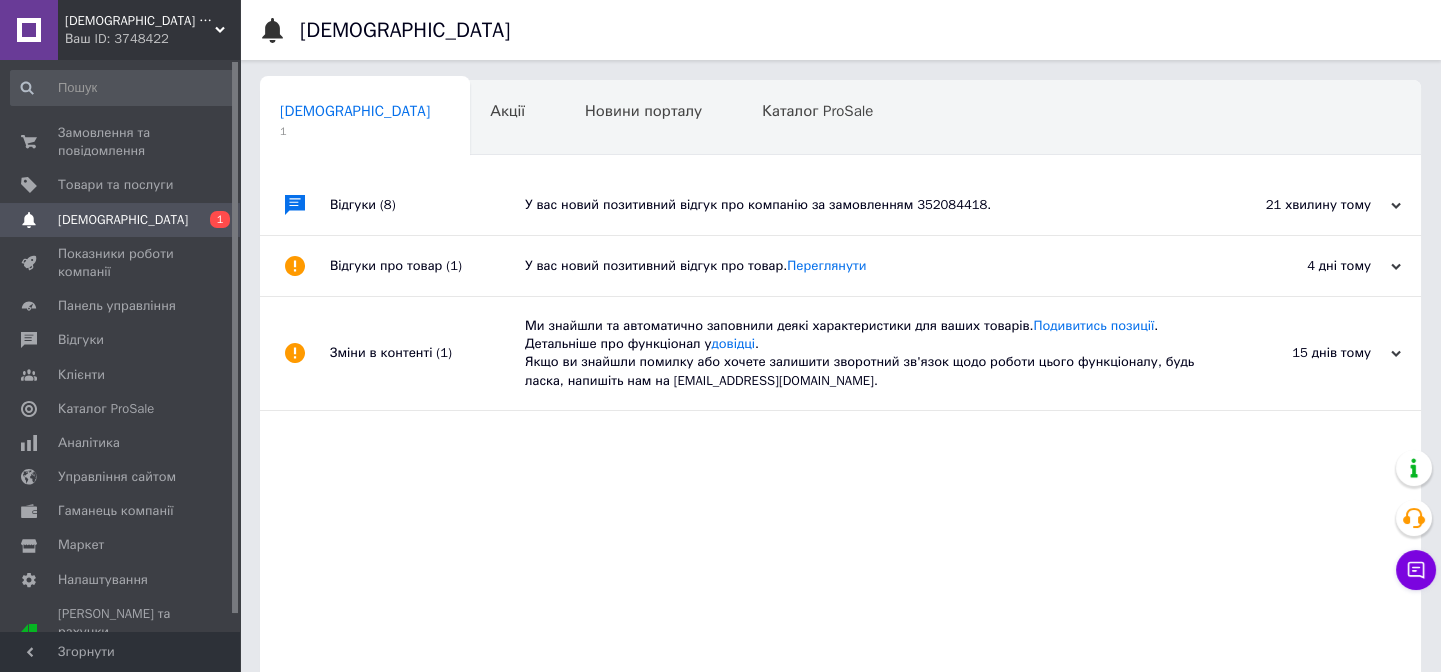 click on "У вас новий позитивний відгук про компанію за замовленням 352084418." at bounding box center [863, 205] 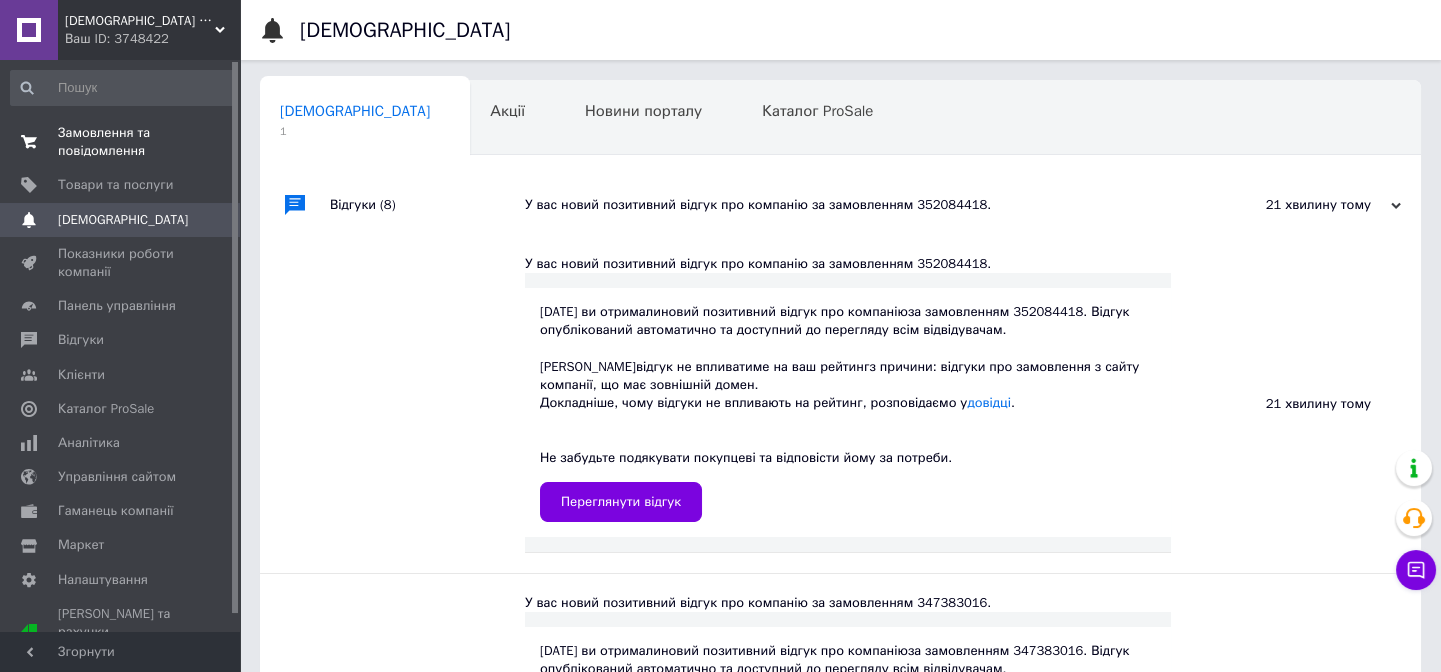 click on "Замовлення та повідомлення" at bounding box center [121, 142] 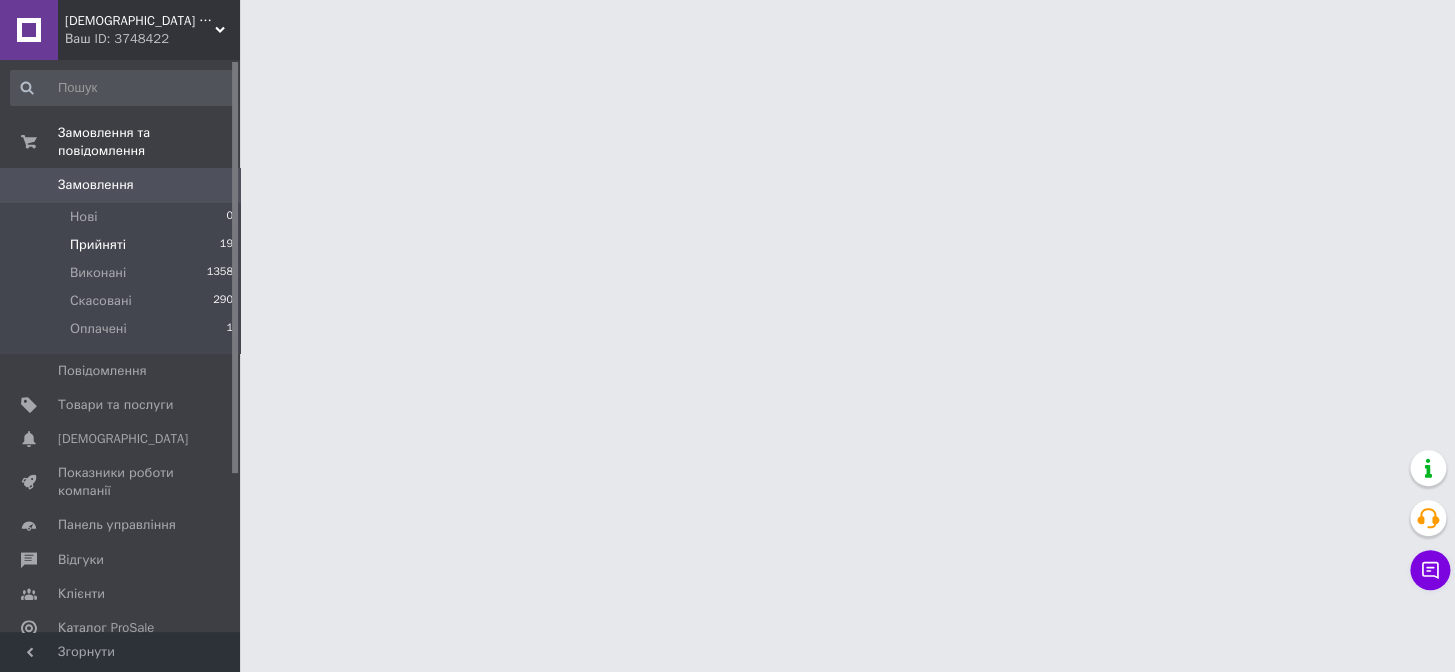 click on "Прийняті 19" at bounding box center [122, 245] 